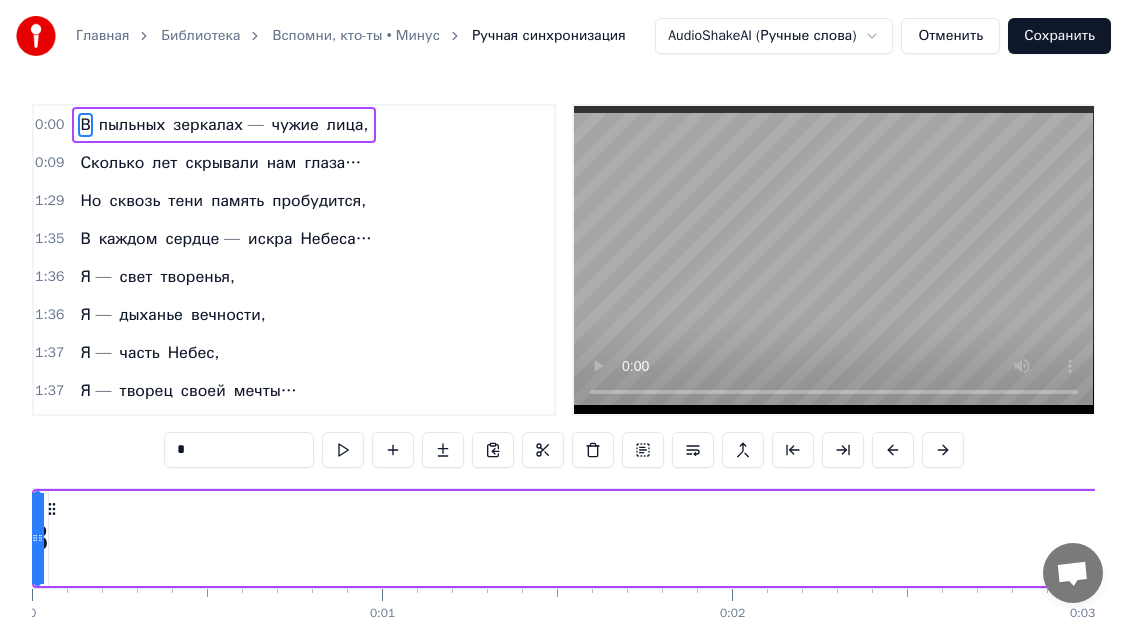 scroll, scrollTop: 114, scrollLeft: 0, axis: vertical 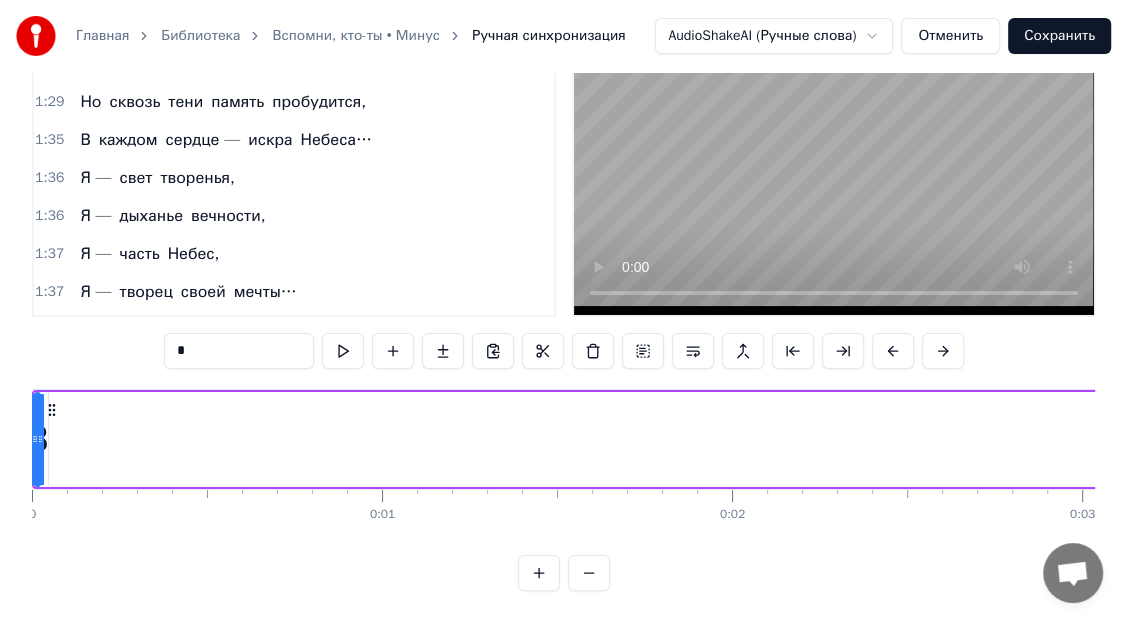 click on "Отменить" at bounding box center (950, 36) 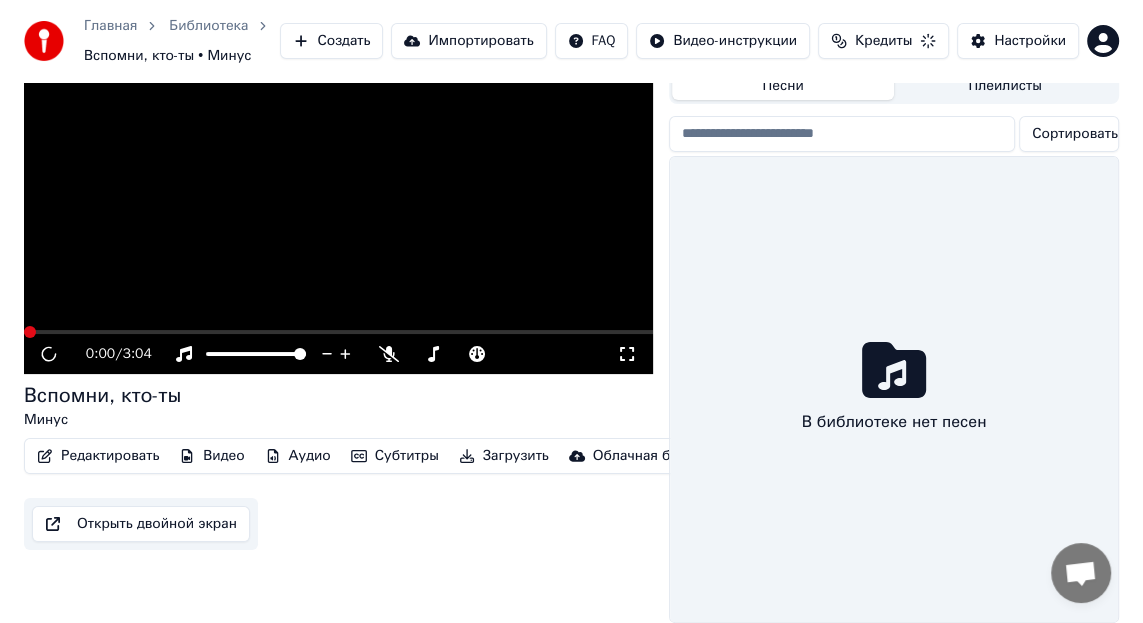 scroll, scrollTop: 0, scrollLeft: 0, axis: both 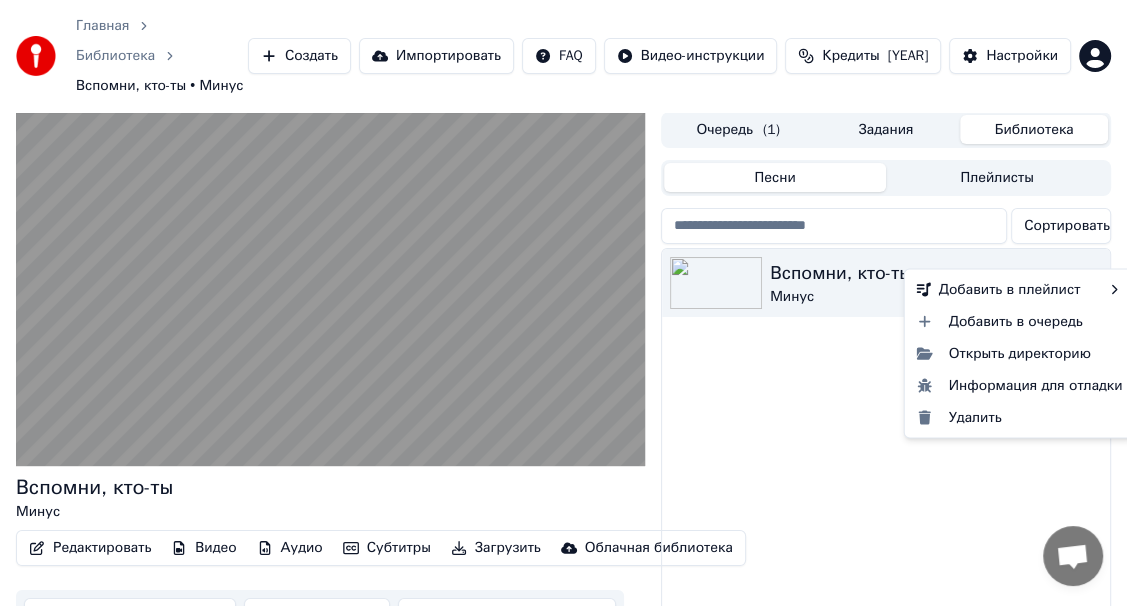 click 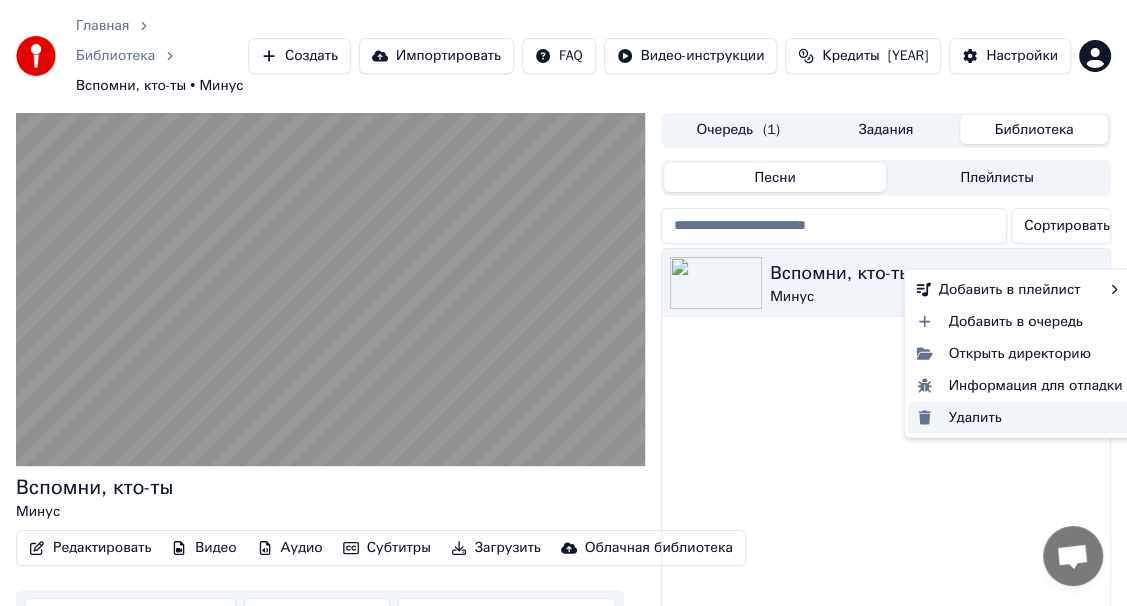 click on "Удалить" at bounding box center (1020, 417) 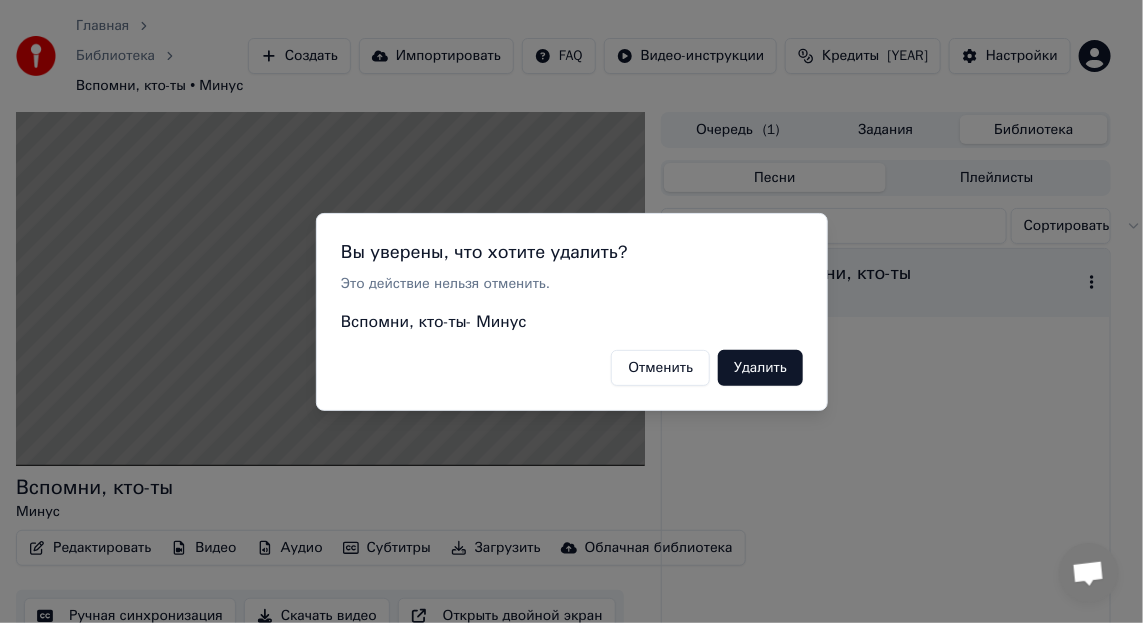 click on "Удалить" at bounding box center (760, 367) 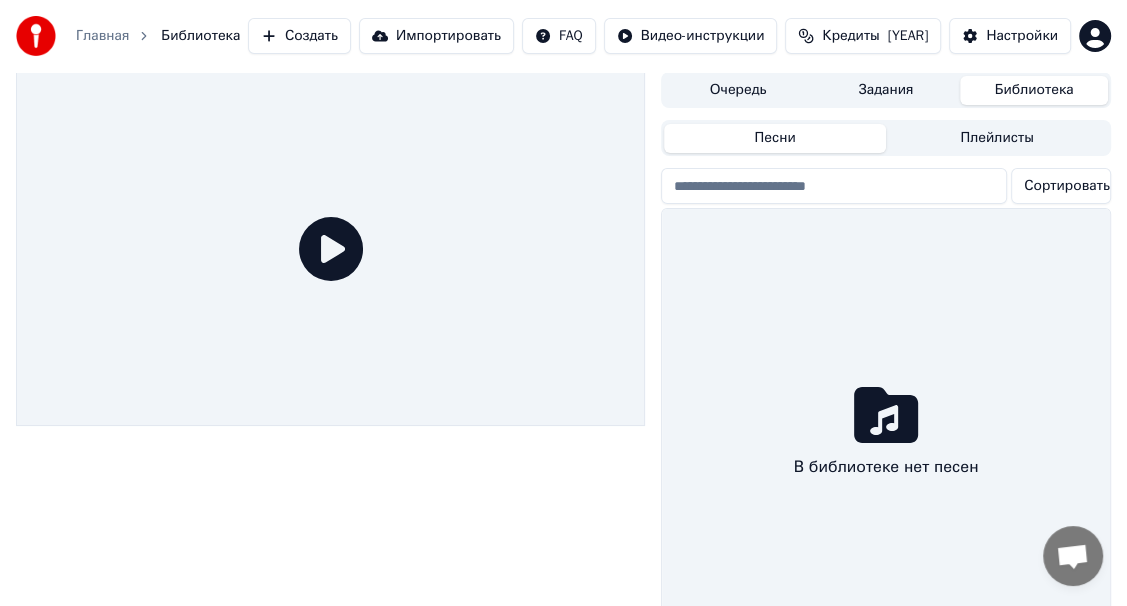click on "Создать" at bounding box center (299, 36) 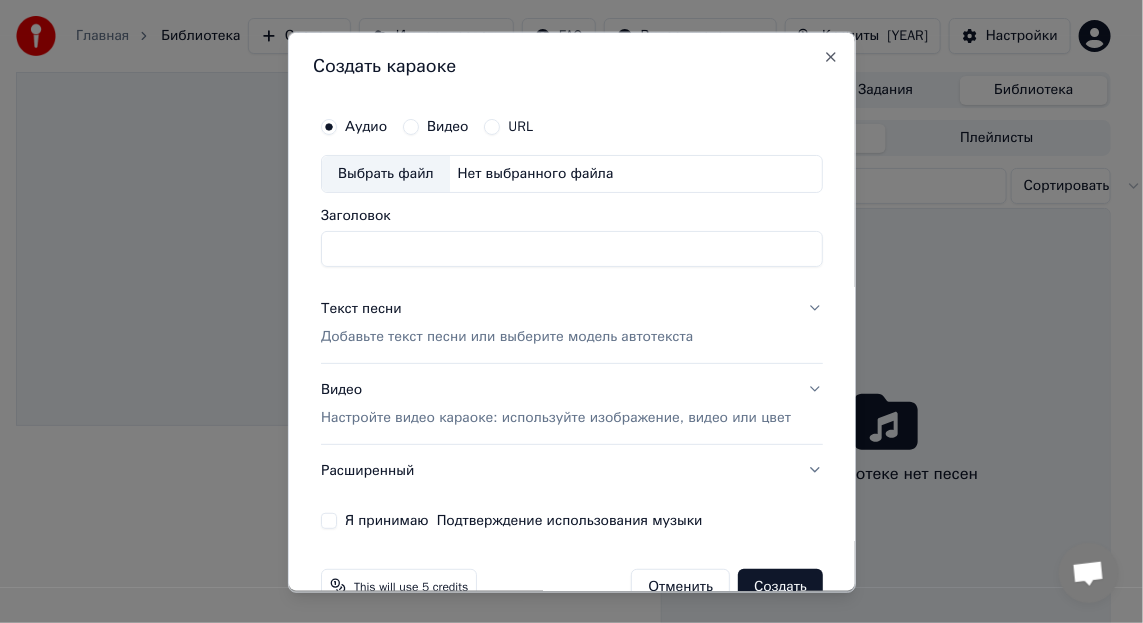 click on "Заголовок" at bounding box center [571, 248] 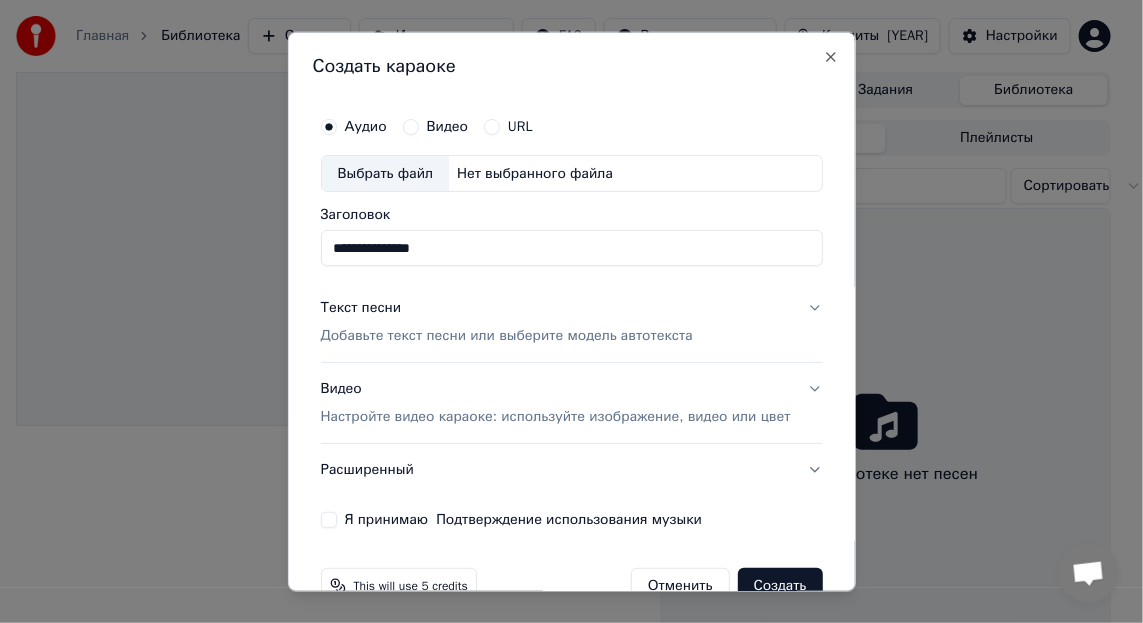 click on "Выбрать файл" at bounding box center [385, 173] 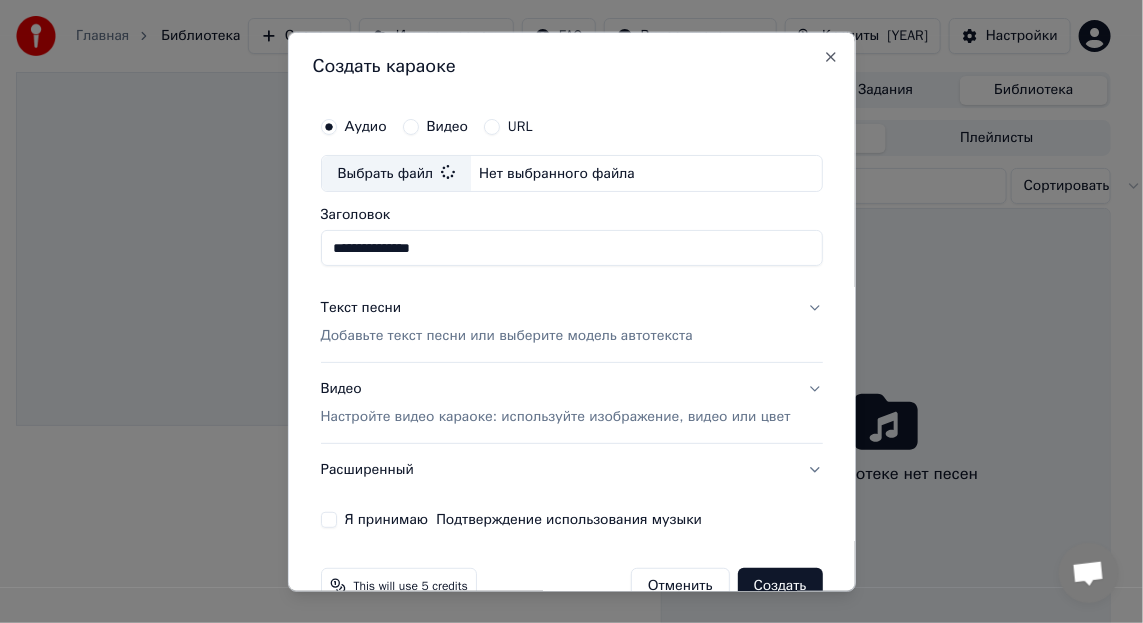 type on "**********" 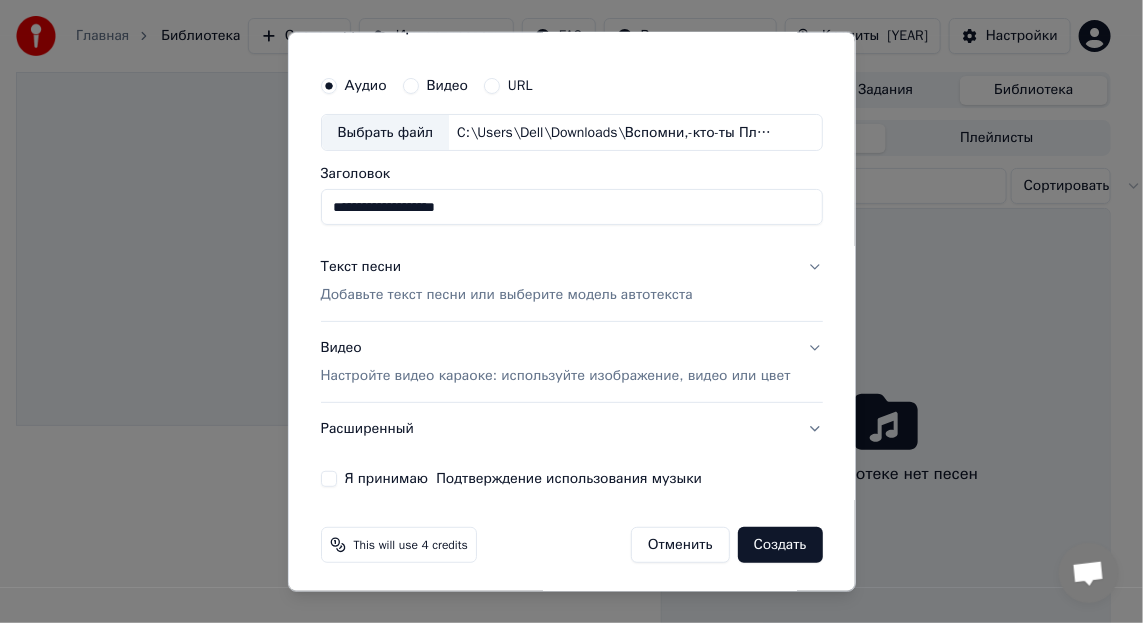 scroll, scrollTop: 62, scrollLeft: 0, axis: vertical 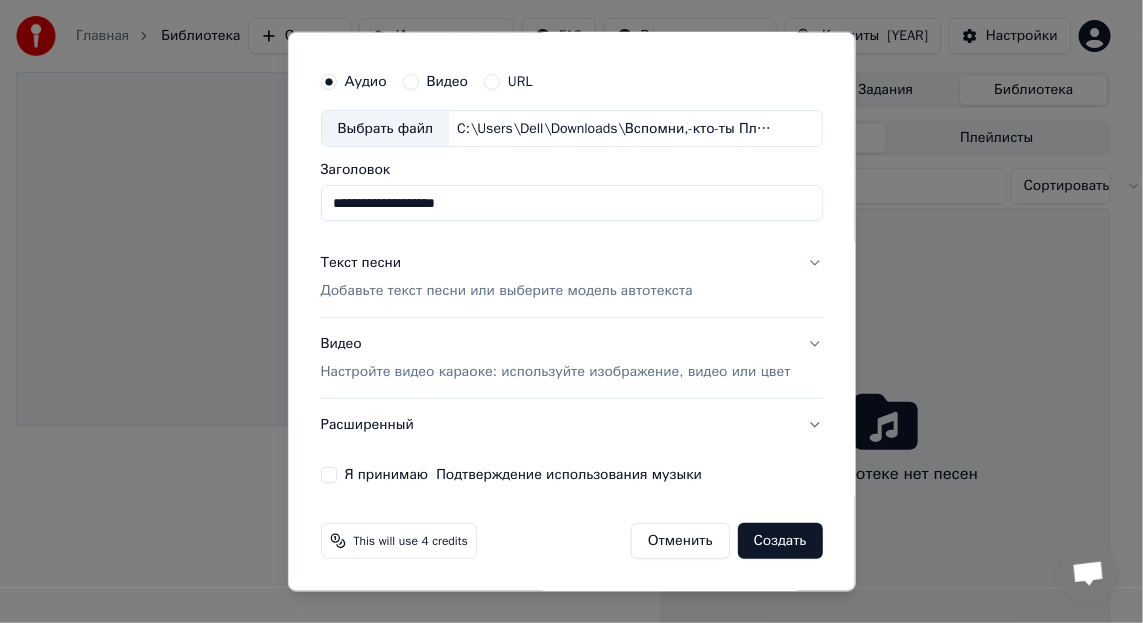 click on "Добавьте текст песни или выберите модель автотекста" at bounding box center (506, 291) 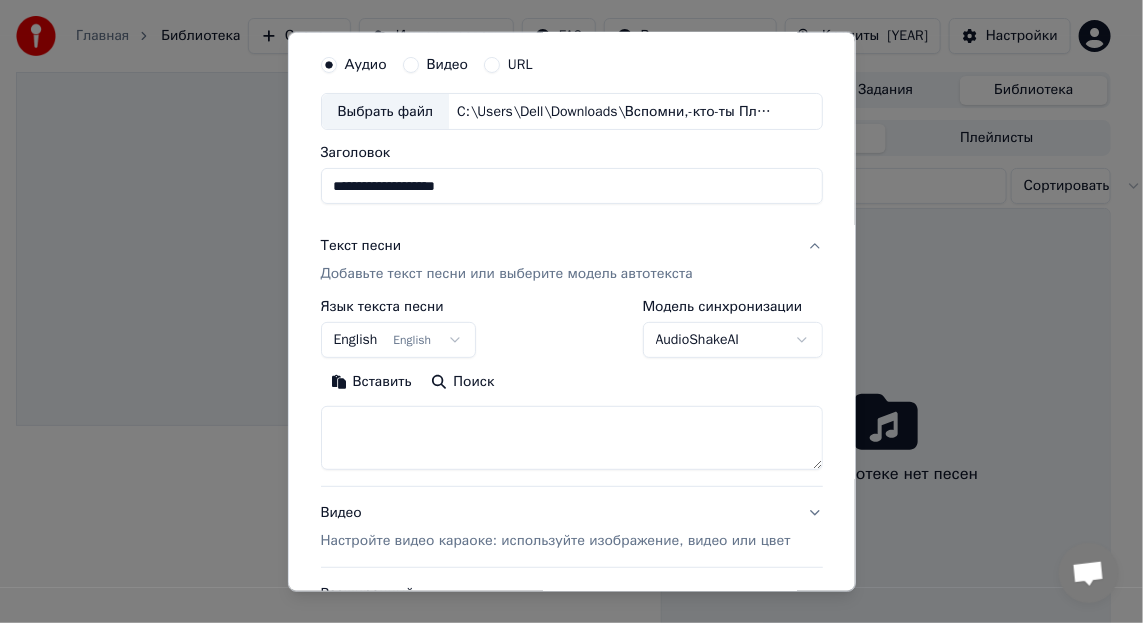click on "Вставить" at bounding box center (370, 382) 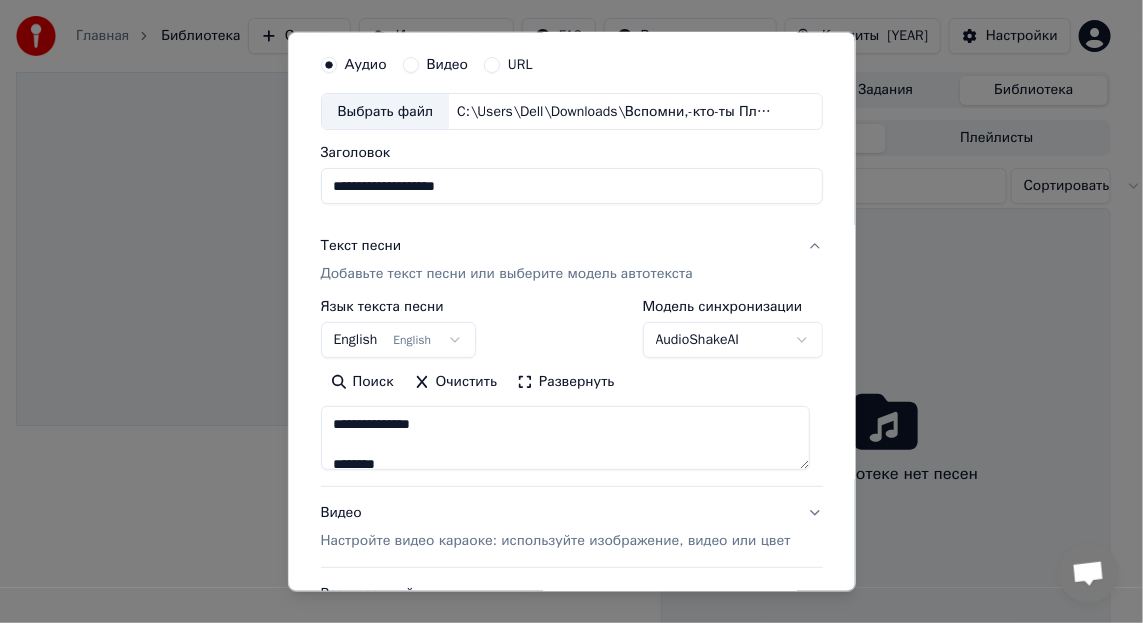 type on "**********" 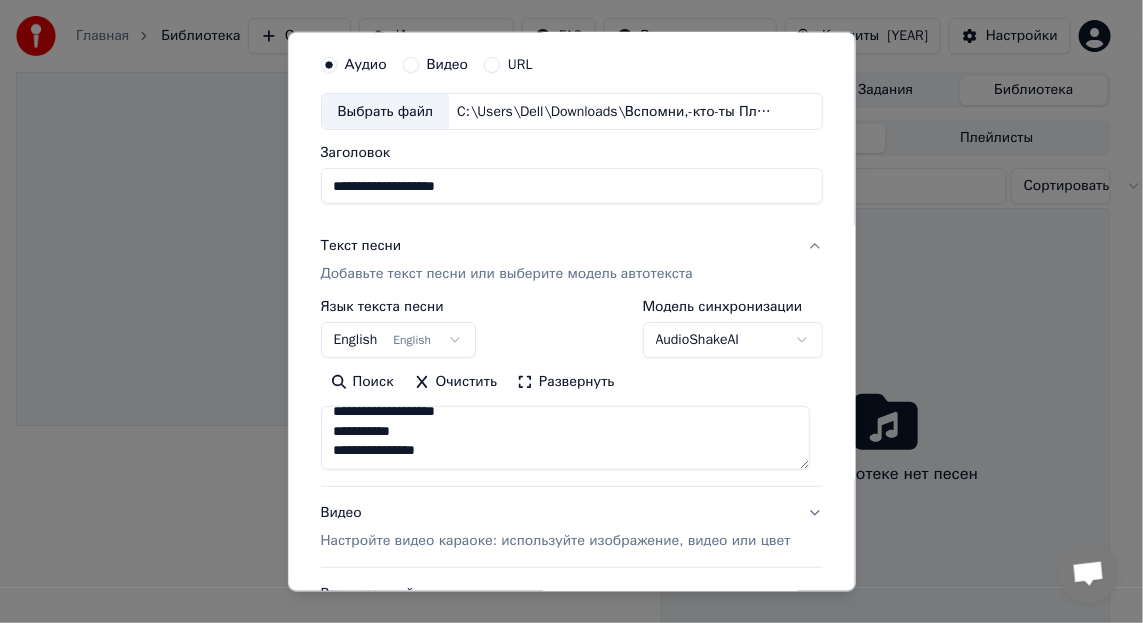 scroll, scrollTop: 1251, scrollLeft: 0, axis: vertical 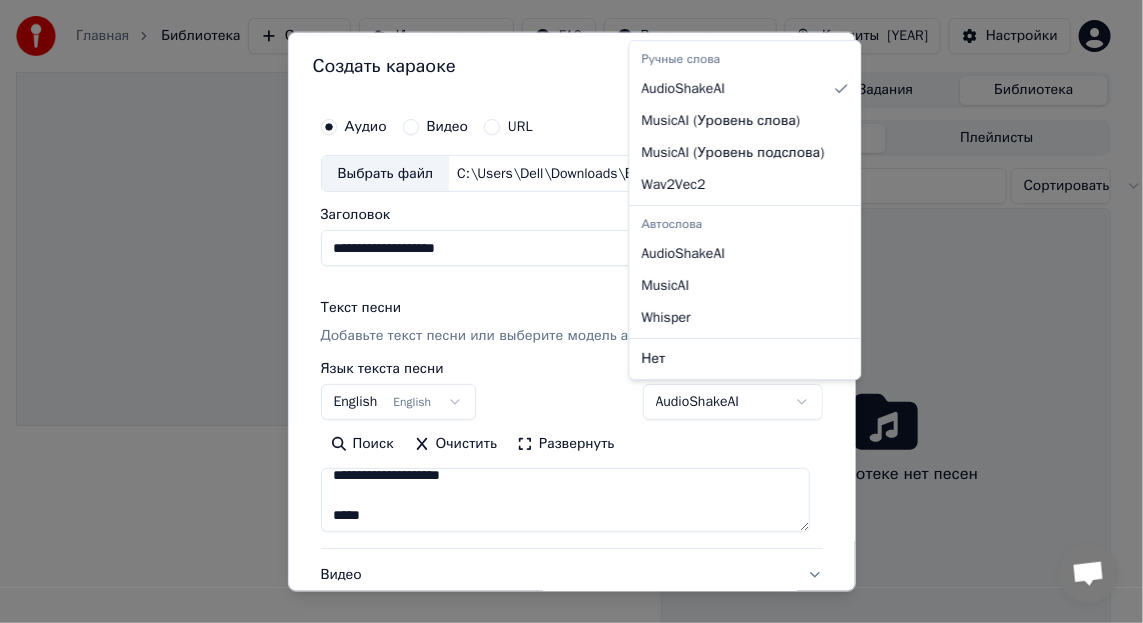 click on "**********" at bounding box center [563, 311] 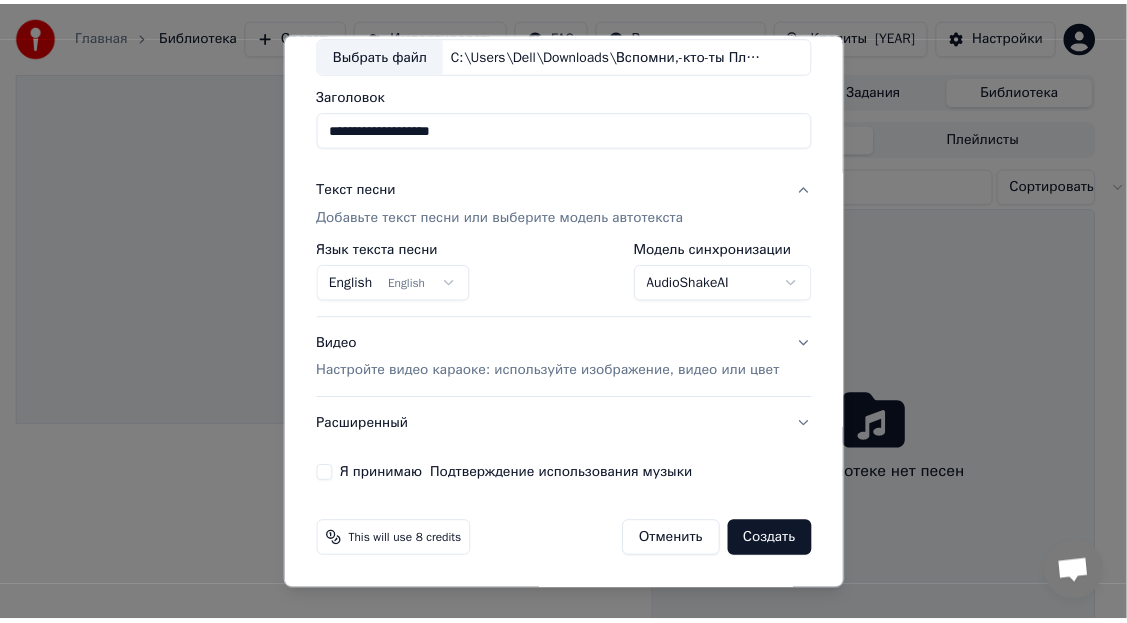 scroll, scrollTop: 136, scrollLeft: 0, axis: vertical 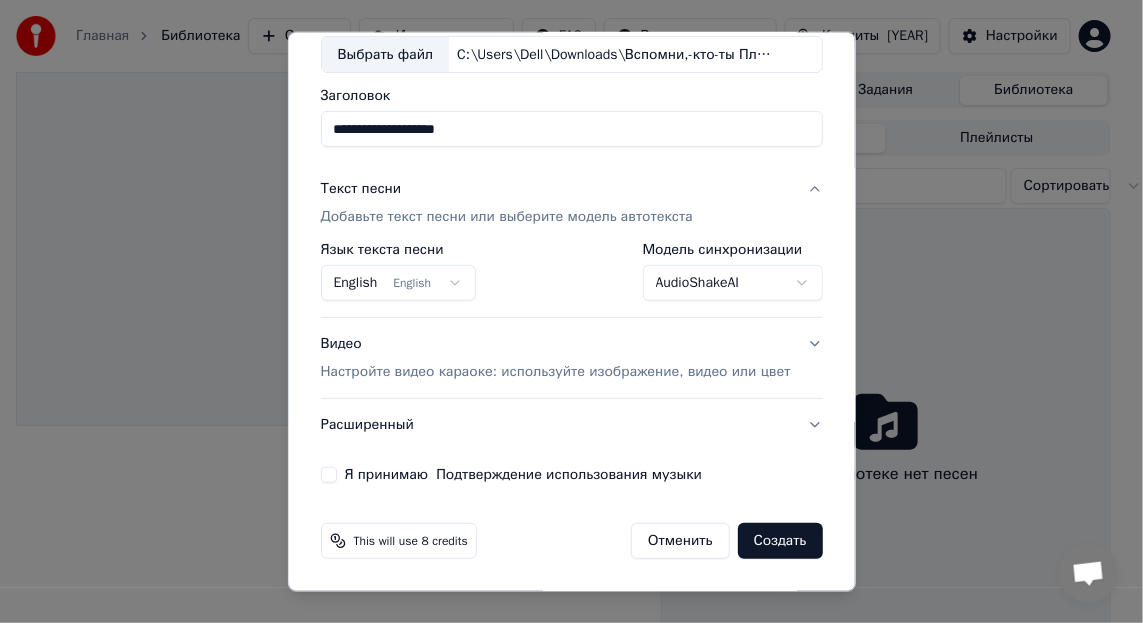 click on "Я принимаю   Подтверждение использования музыки" at bounding box center [328, 475] 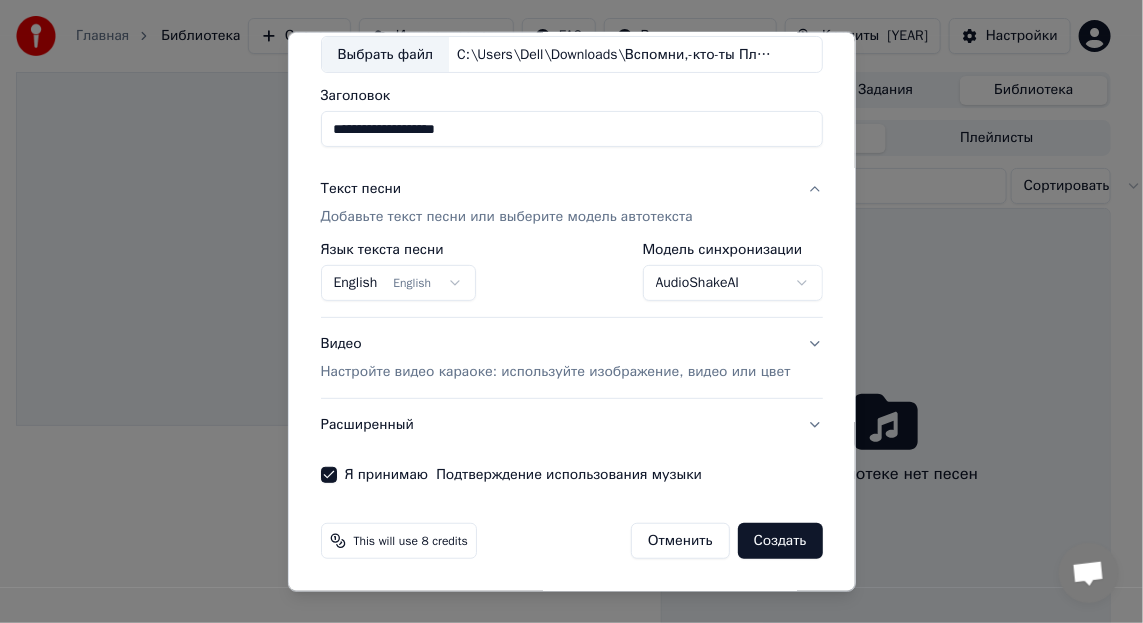 click on "Создать" at bounding box center [780, 541] 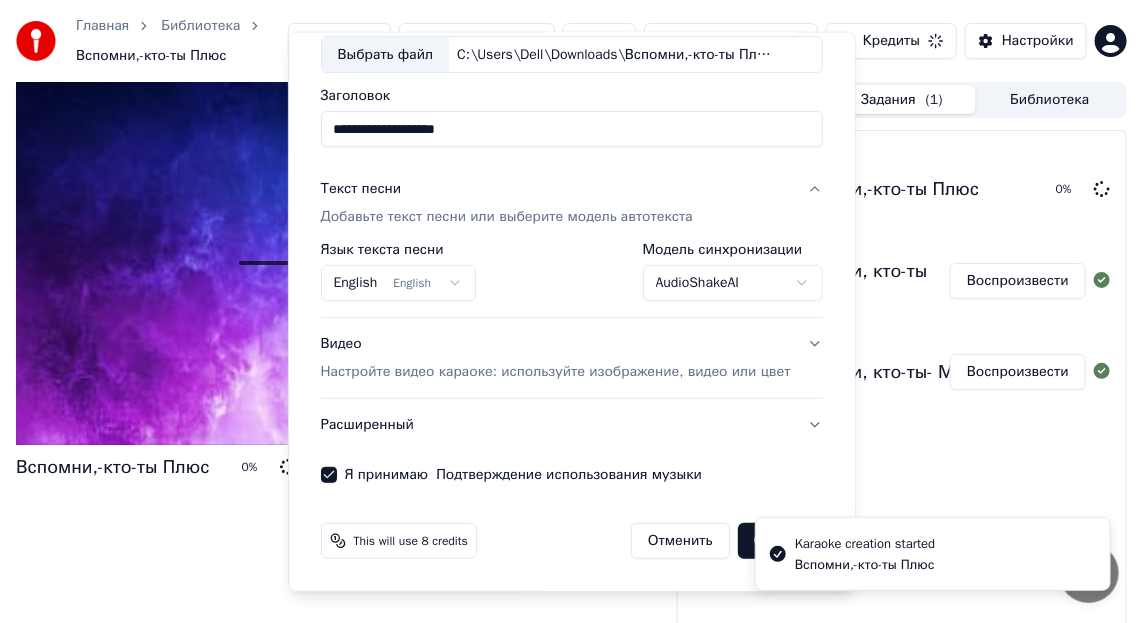 select on "**********" 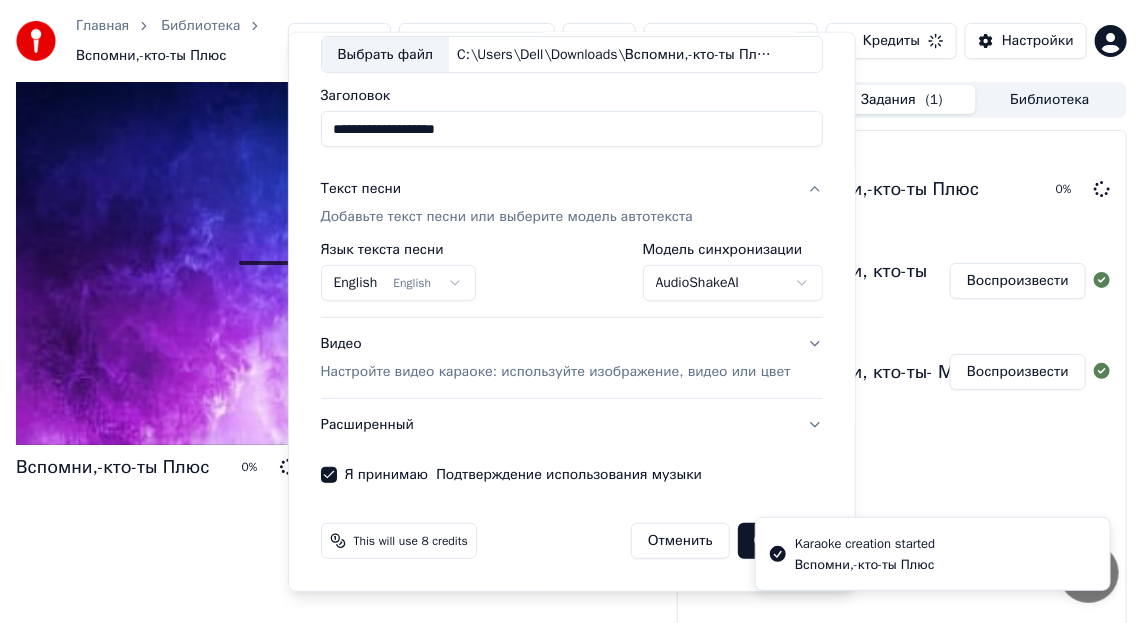 type 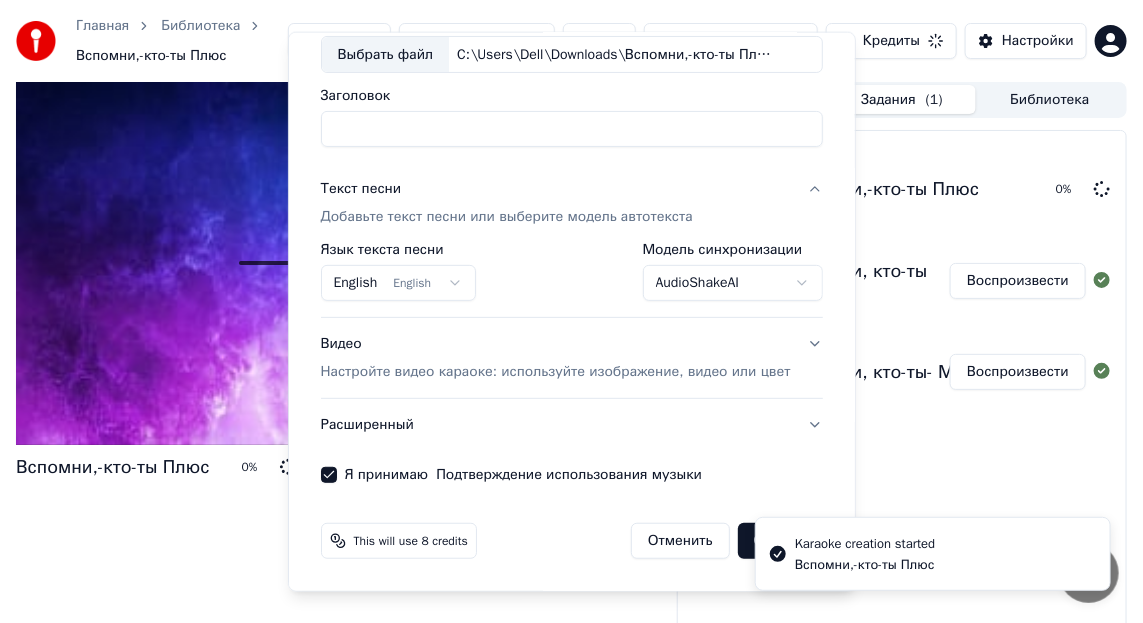 select 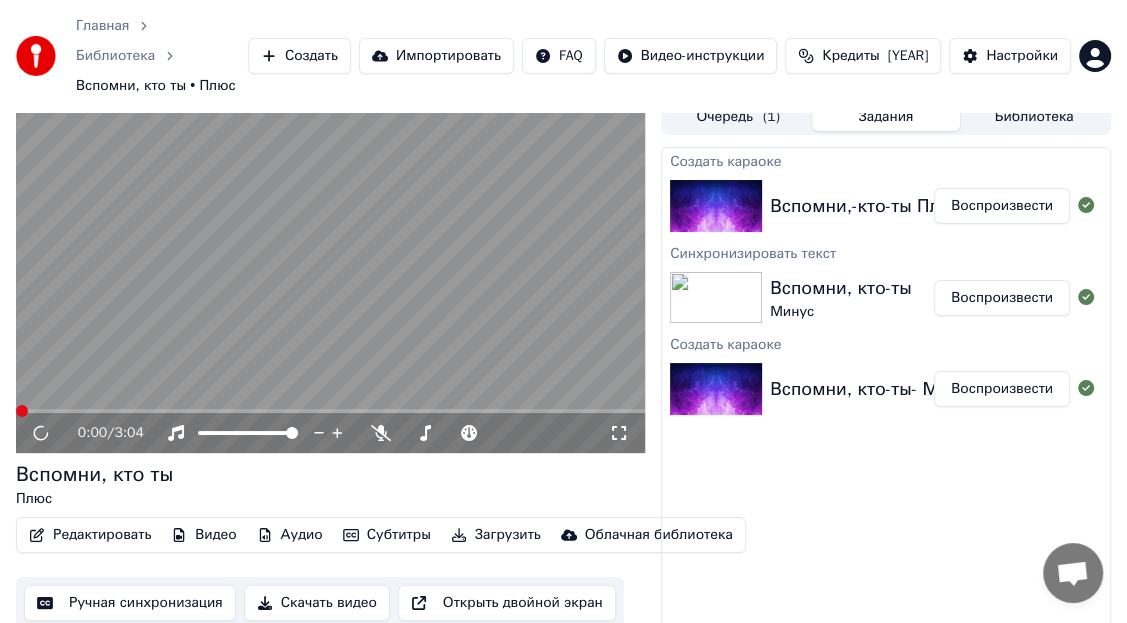 scroll, scrollTop: 0, scrollLeft: 0, axis: both 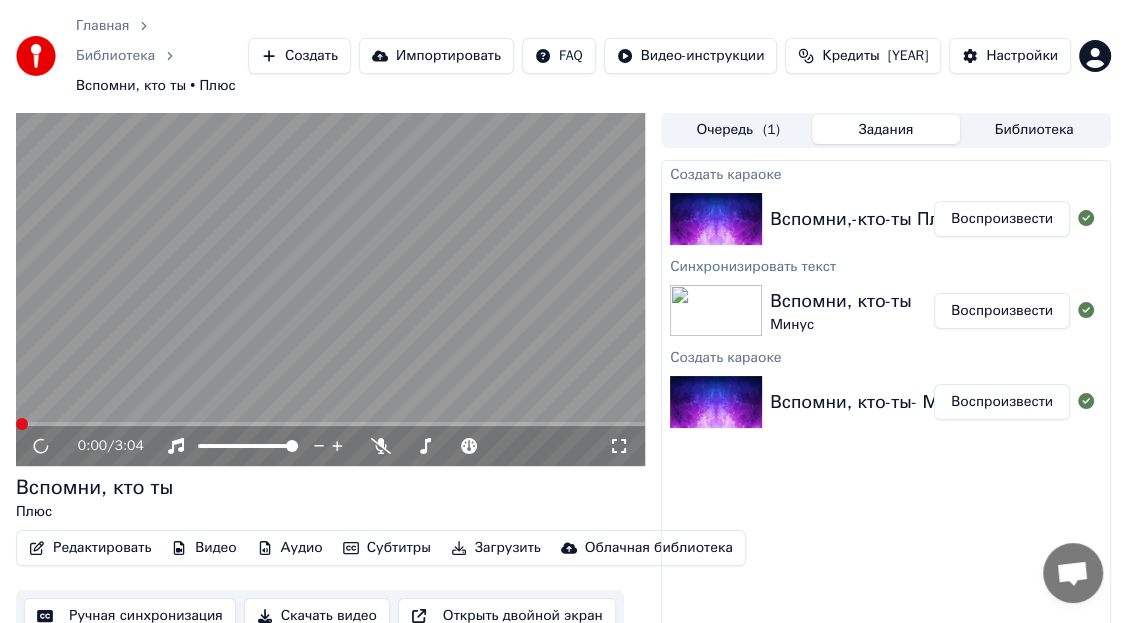 click on "Воспроизвести" at bounding box center (1002, 219) 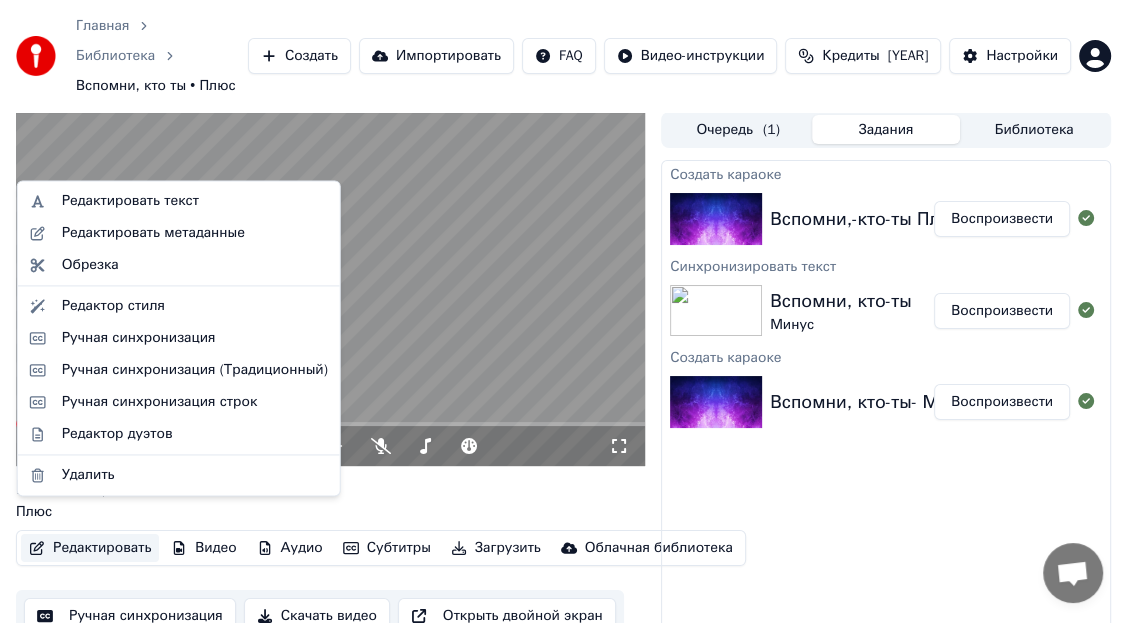 click on "Редактировать" at bounding box center [90, 548] 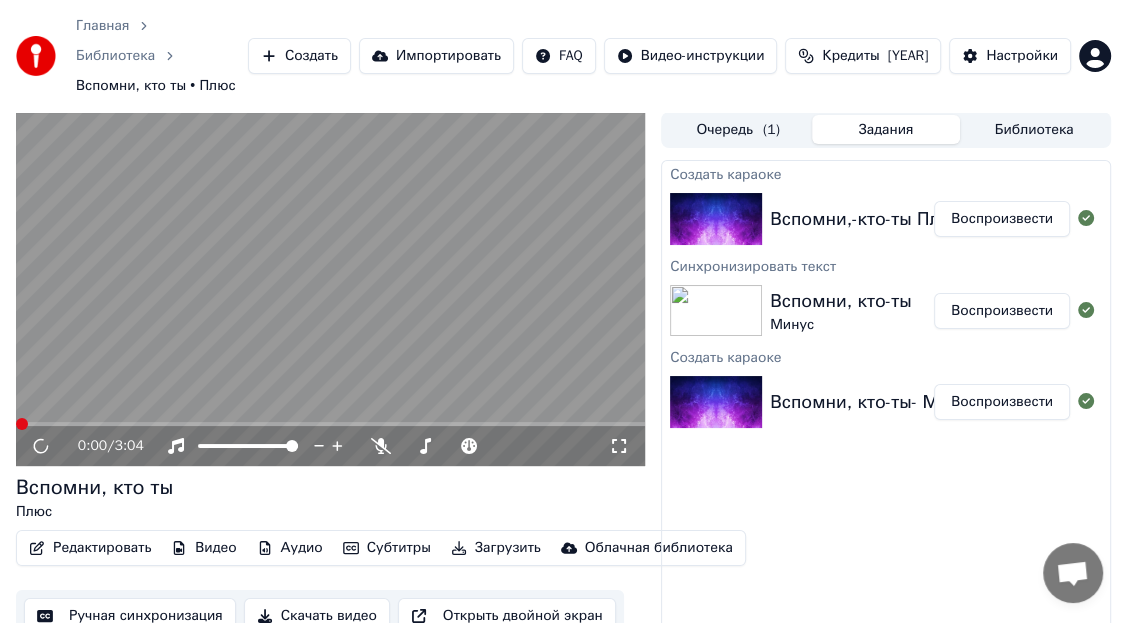 click on "Создать караоке Вспомни,-кто-ты Плюс Воспроизвести Синхронизировать текст Вспомни, кто-ты Минус Воспроизвести Создать караоке Вспомни, кто-ты- Минус Воспроизвести" at bounding box center (886, 425) 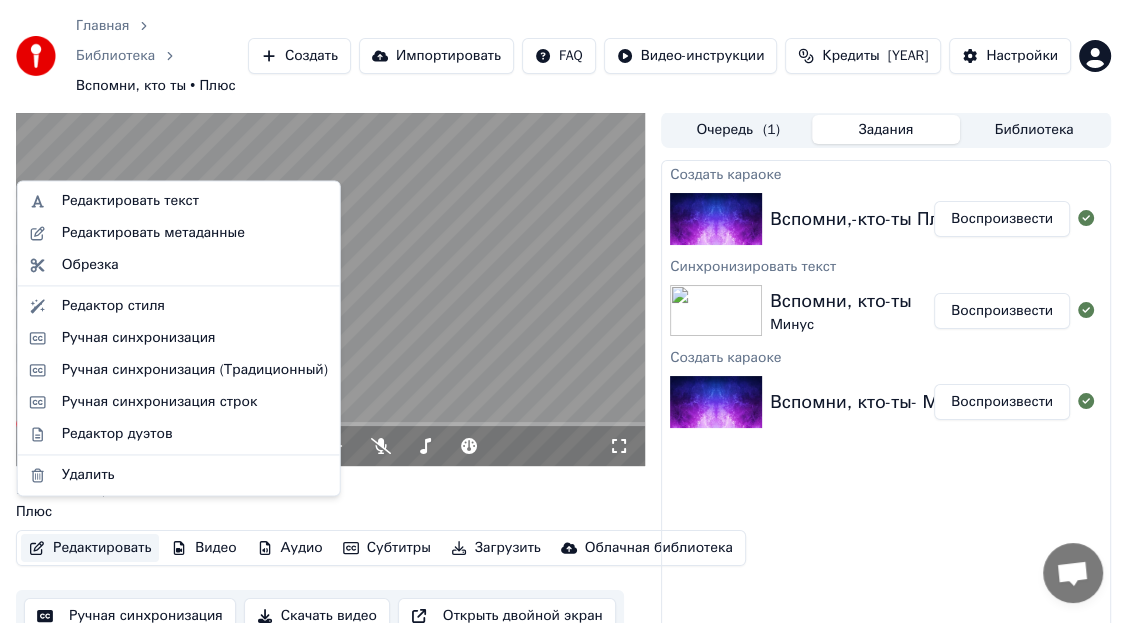 click on "Редактировать" at bounding box center [90, 548] 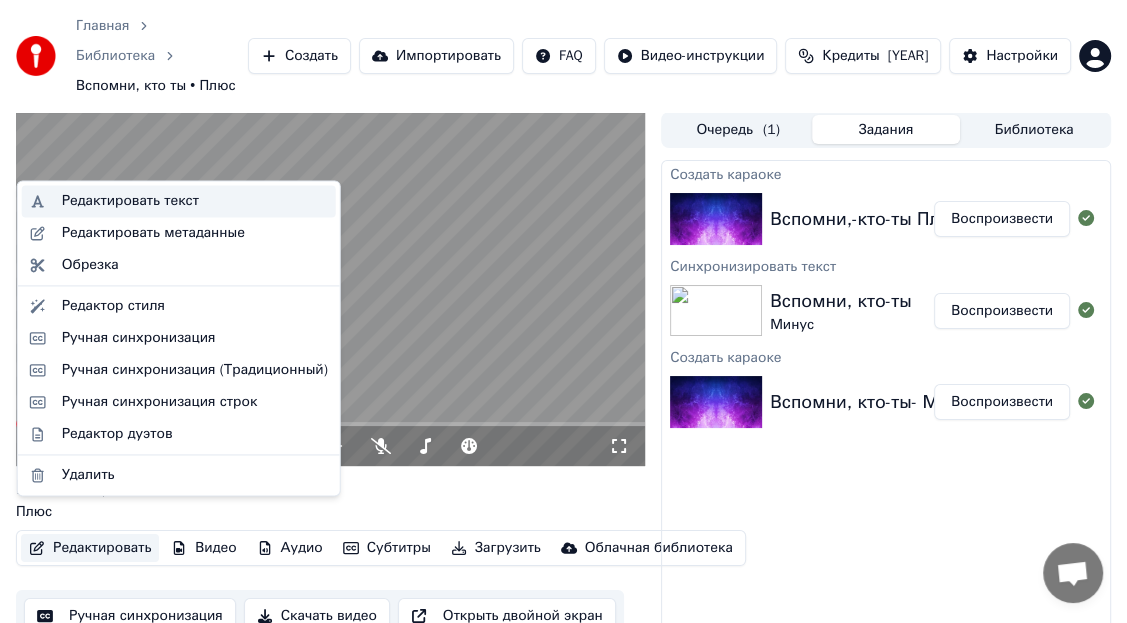 click on "Редактировать текст" at bounding box center (130, 201) 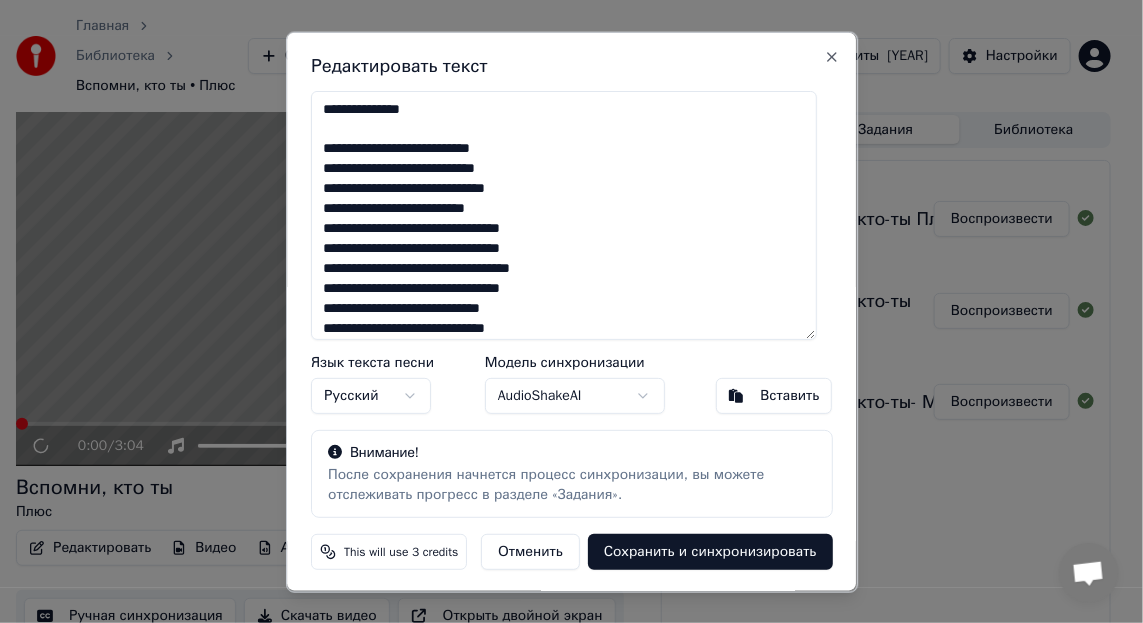 type on "**********" 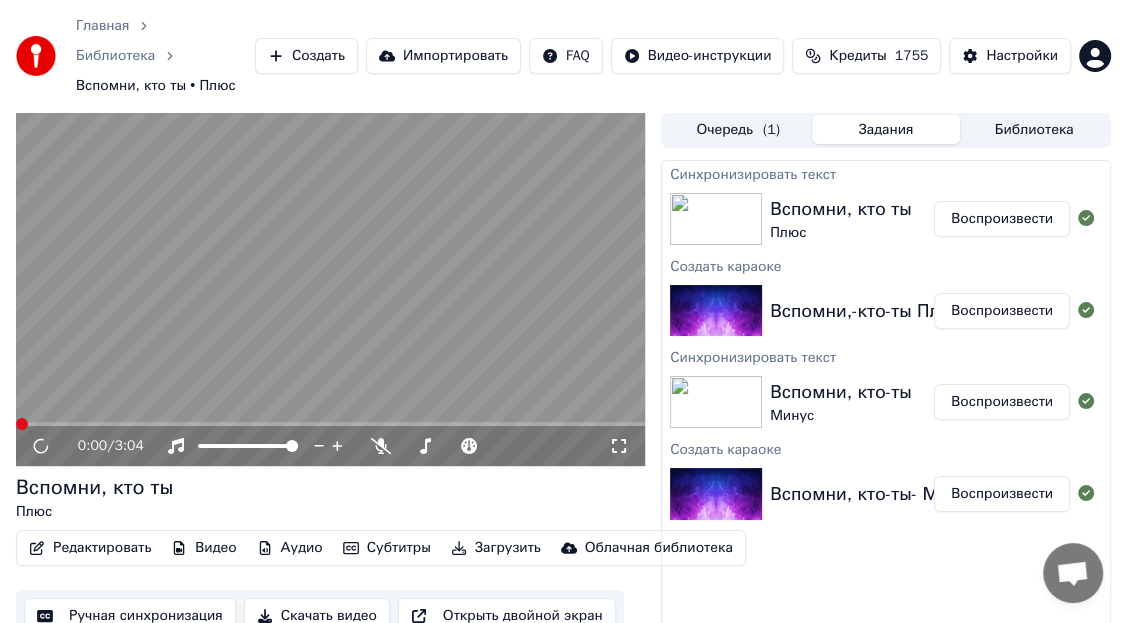click on "Воспроизвести" at bounding box center (1002, 219) 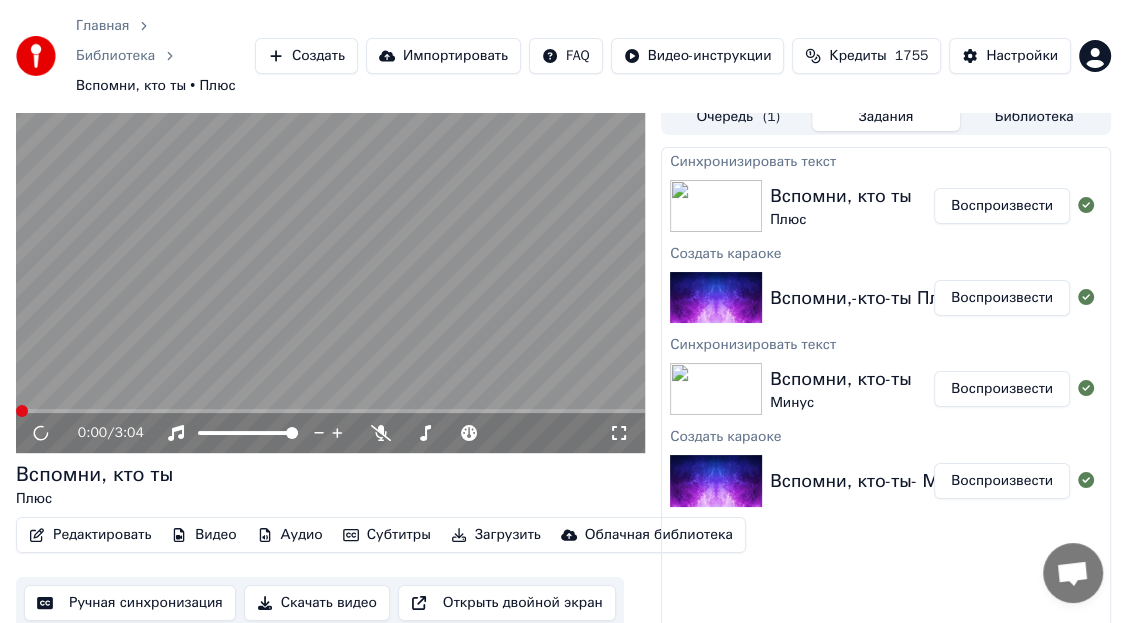 scroll, scrollTop: 0, scrollLeft: 0, axis: both 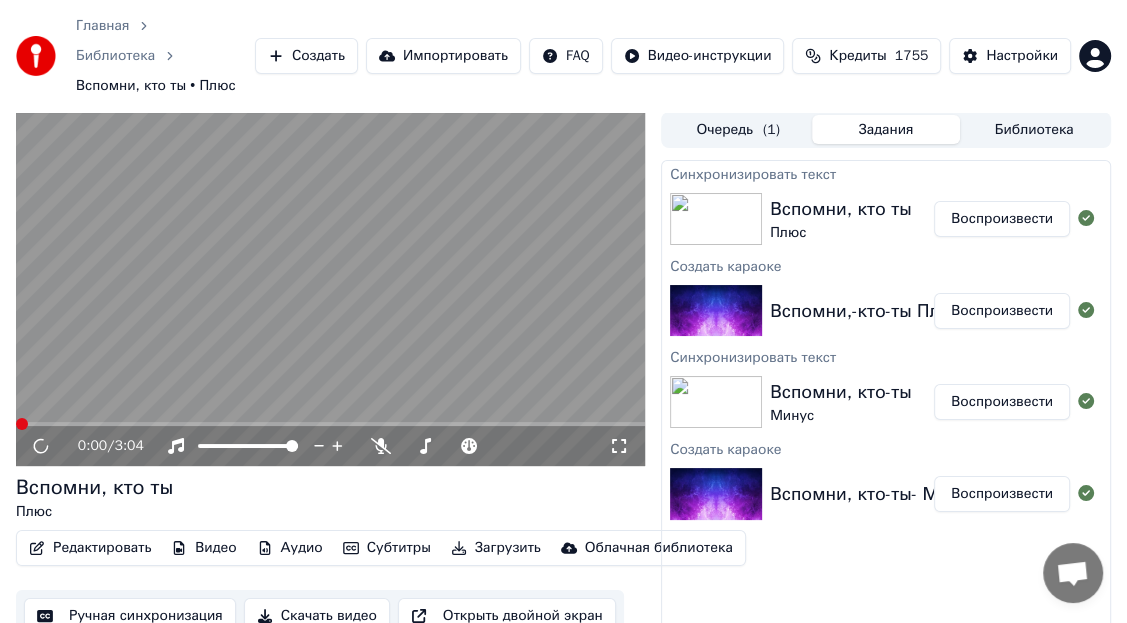 click 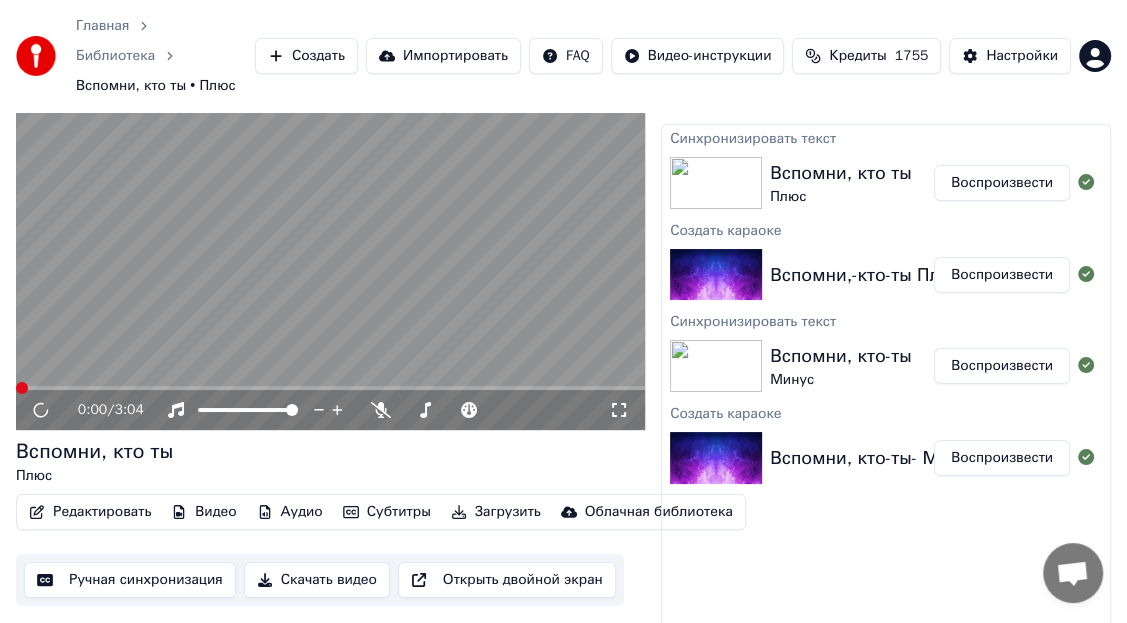 click on "Скачать видео" at bounding box center [317, 580] 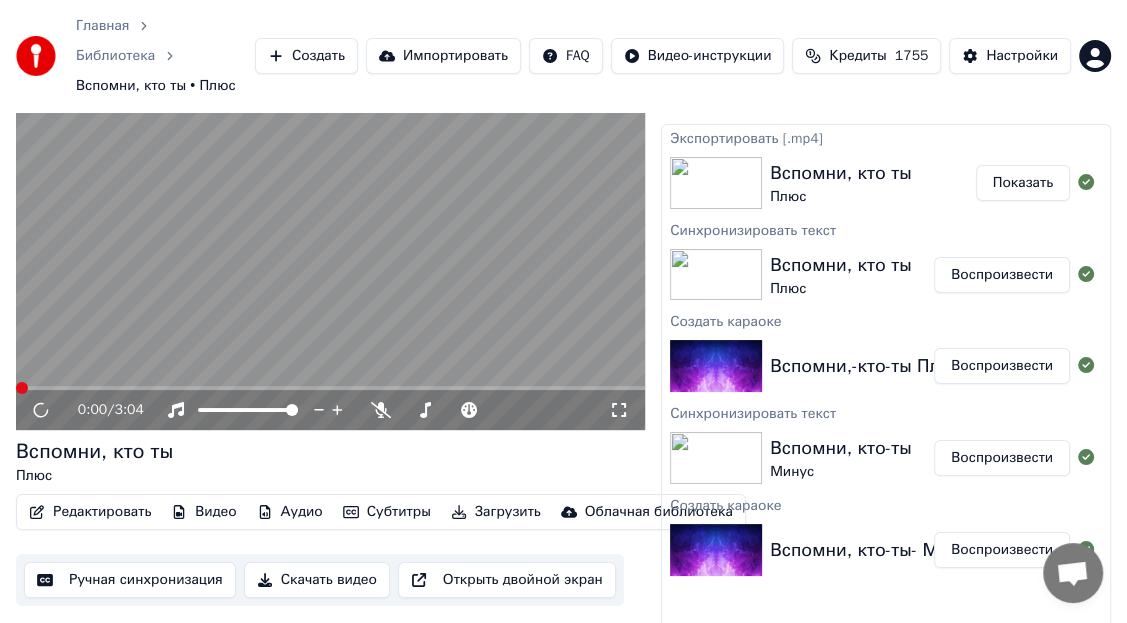 click on "Показать" at bounding box center (1023, 183) 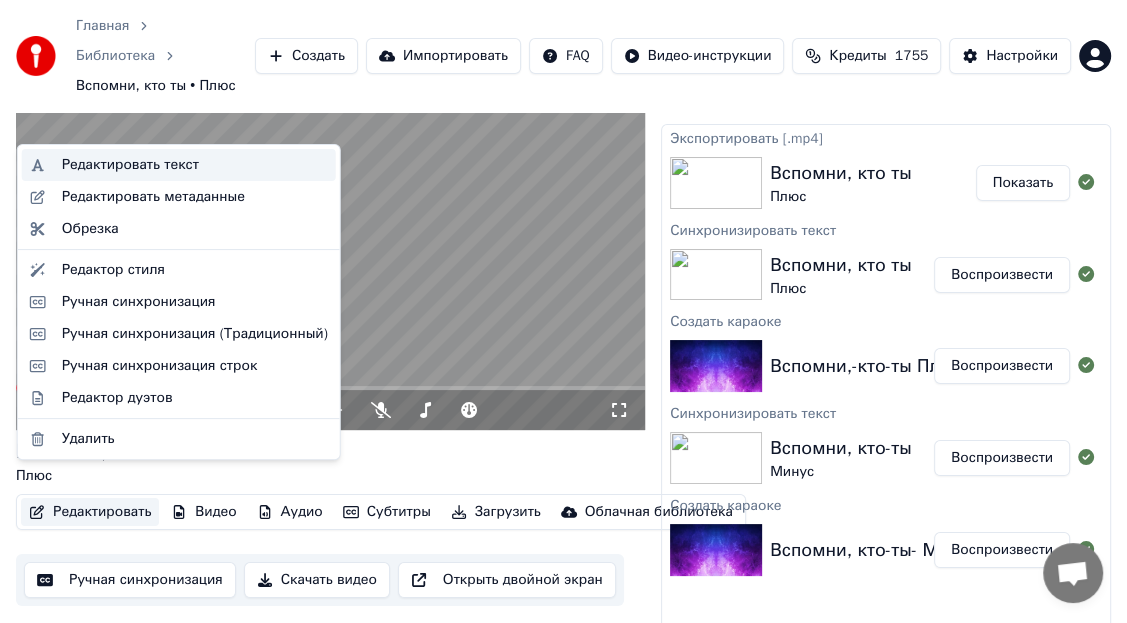 click on "Редактировать текст" at bounding box center (130, 165) 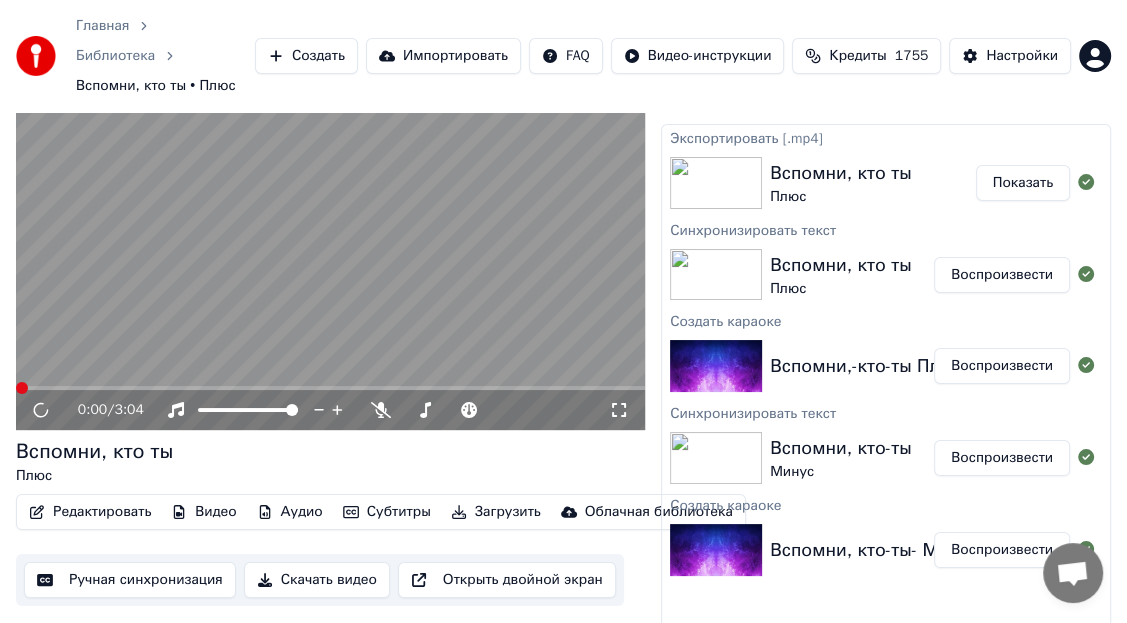 click on "Вспомни, кто-ты- Минус" at bounding box center [874, 550] 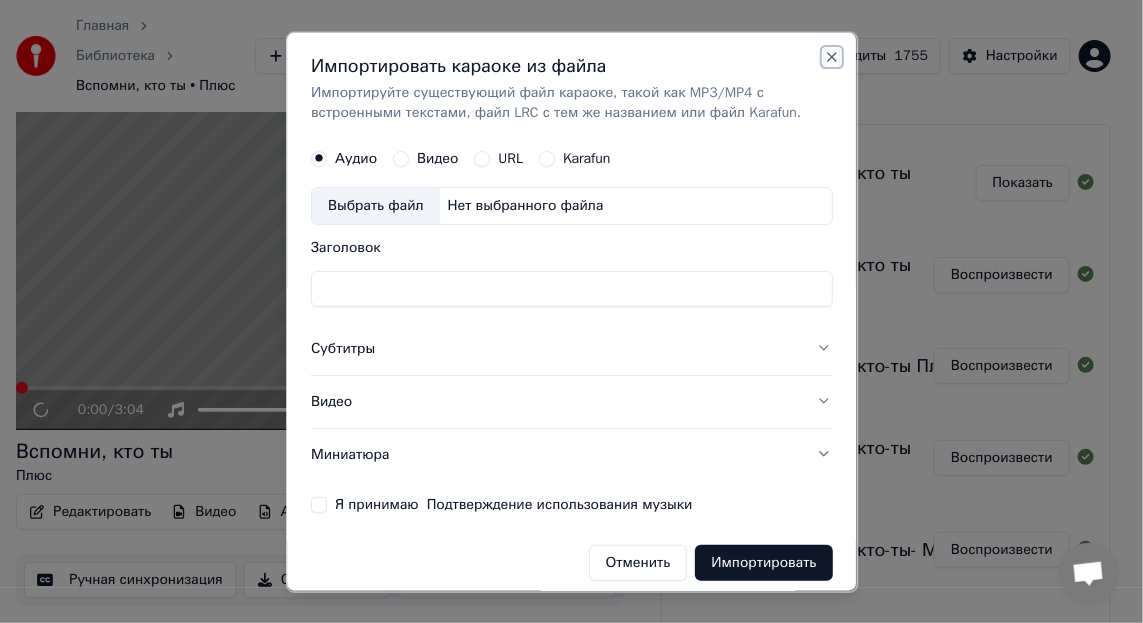 click on "Close" at bounding box center (832, 56) 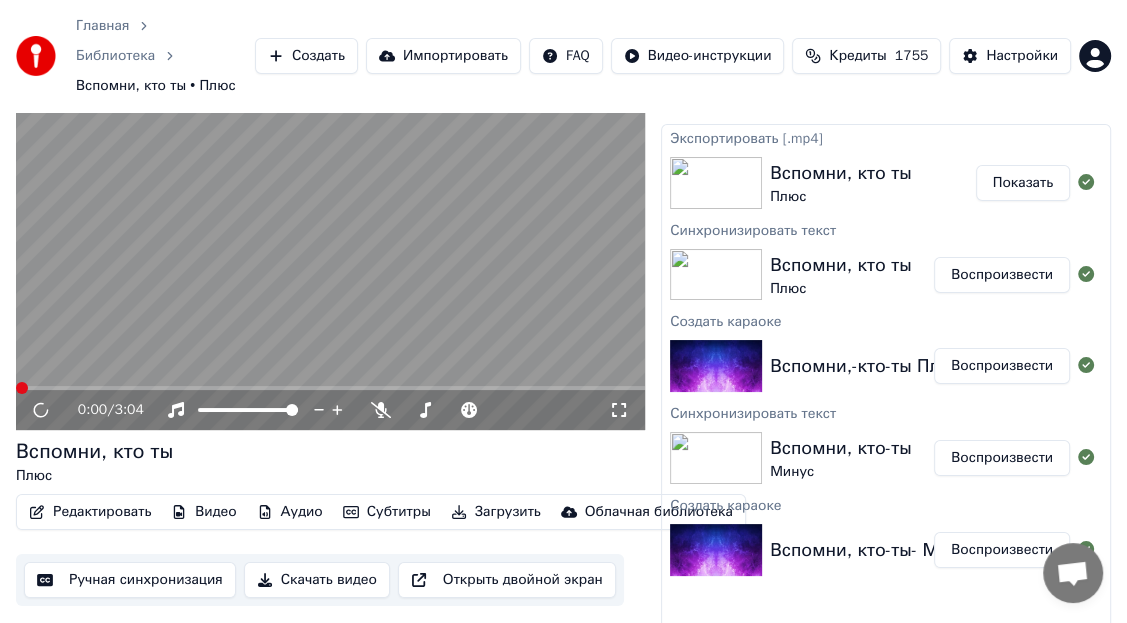 click on "Показать" at bounding box center [1023, 183] 